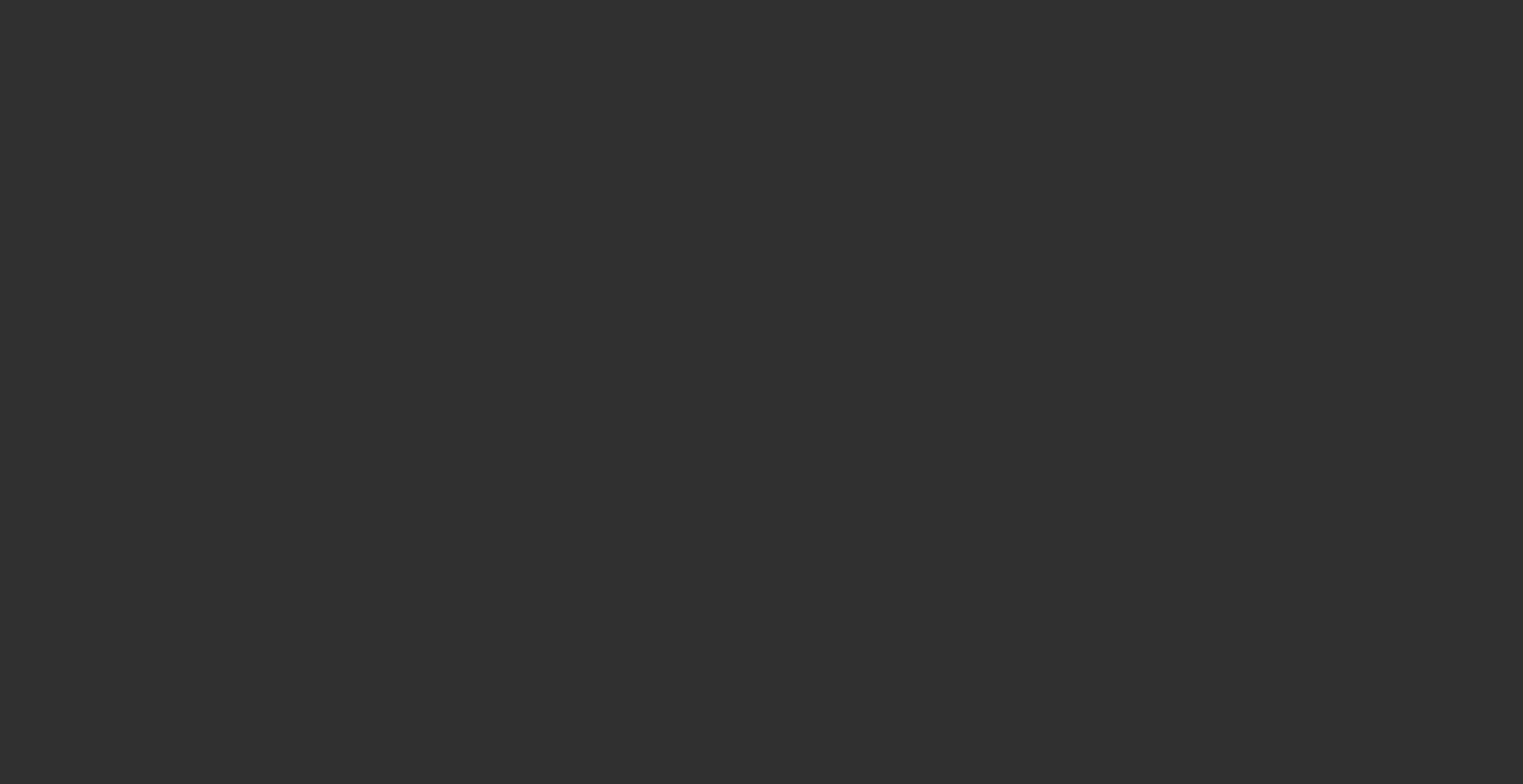 scroll, scrollTop: 0, scrollLeft: 0, axis: both 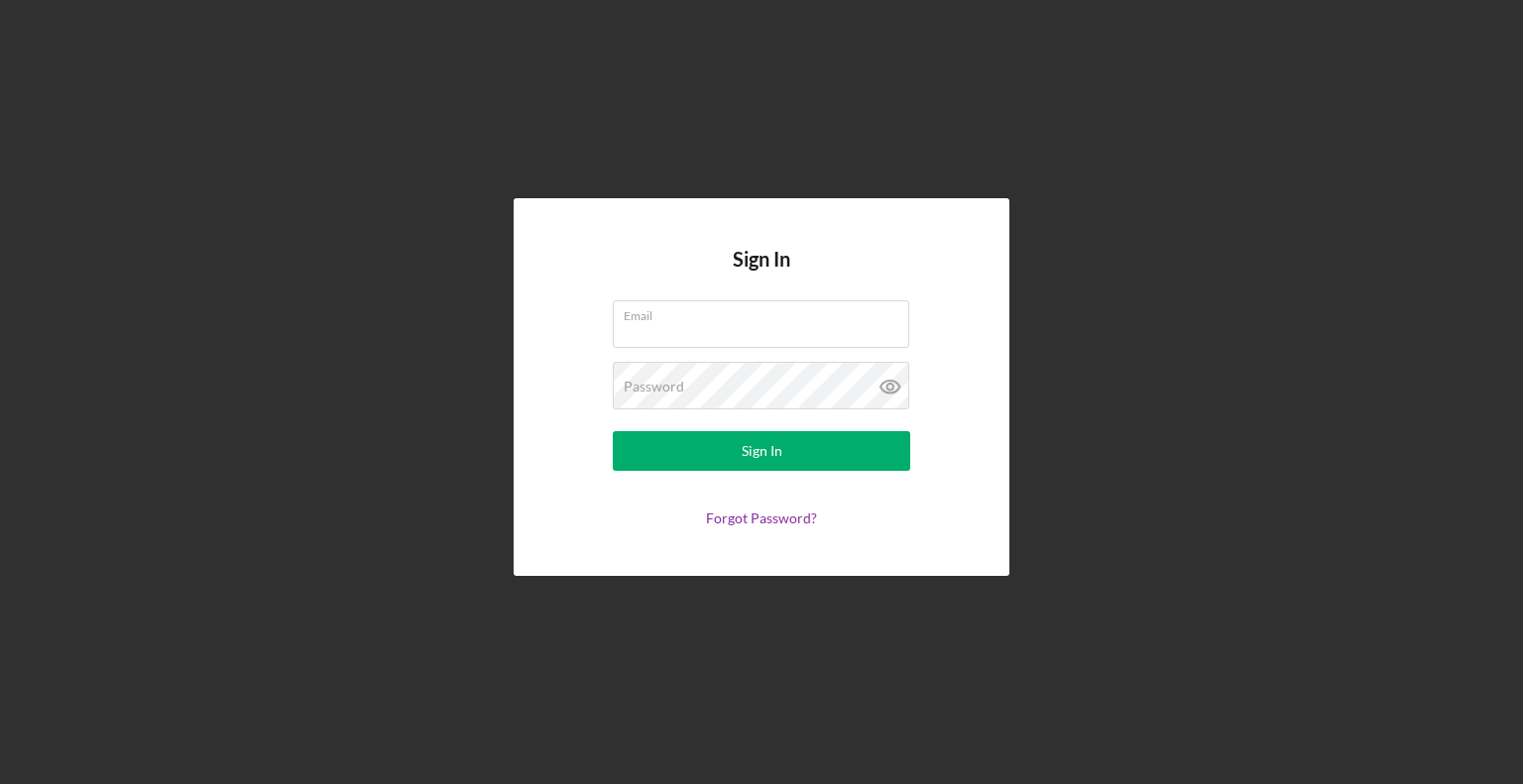 type on "kahlia@[EXAMPLE_DOMAIN]" 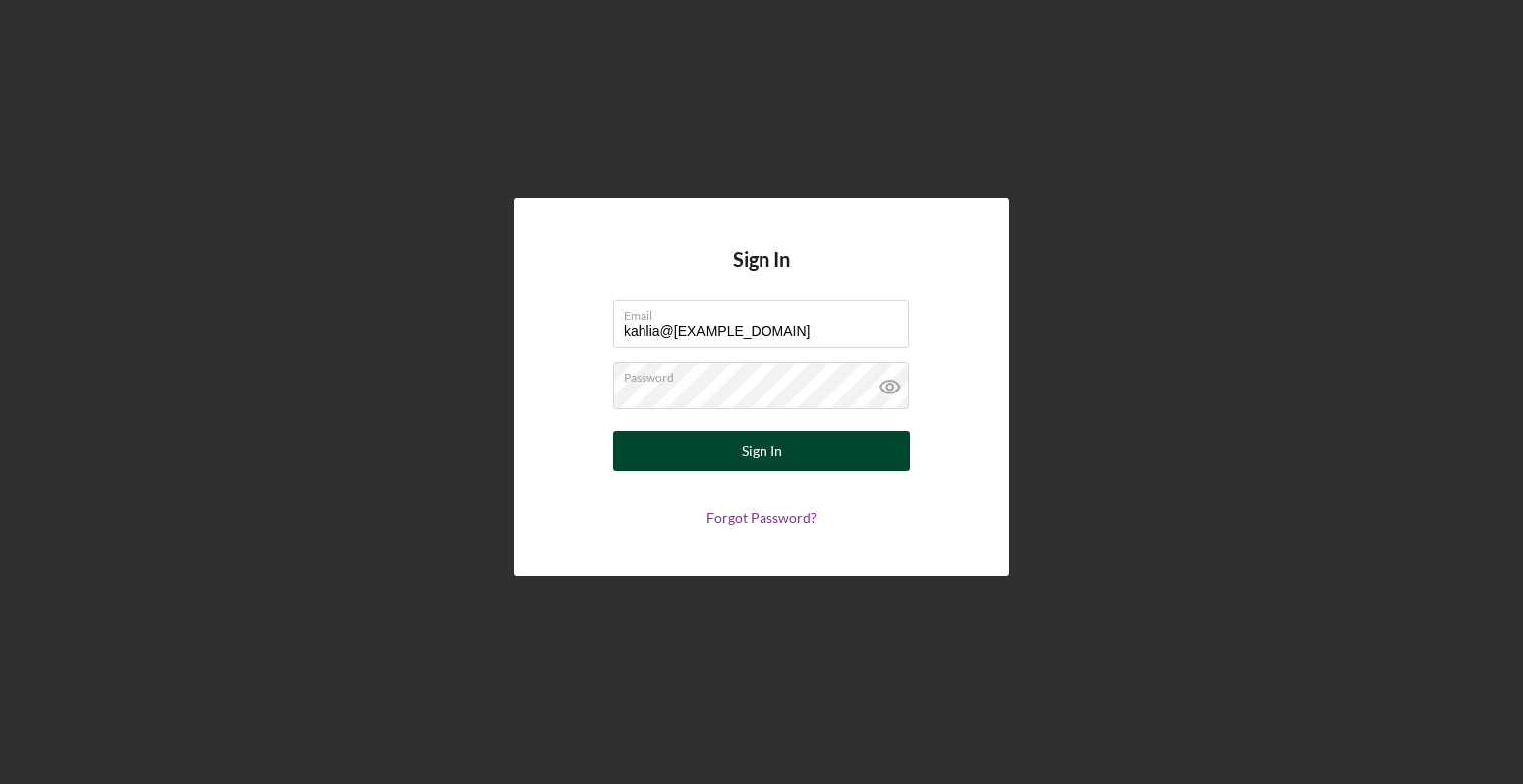 click on "Sign In" at bounding box center (762, 451) 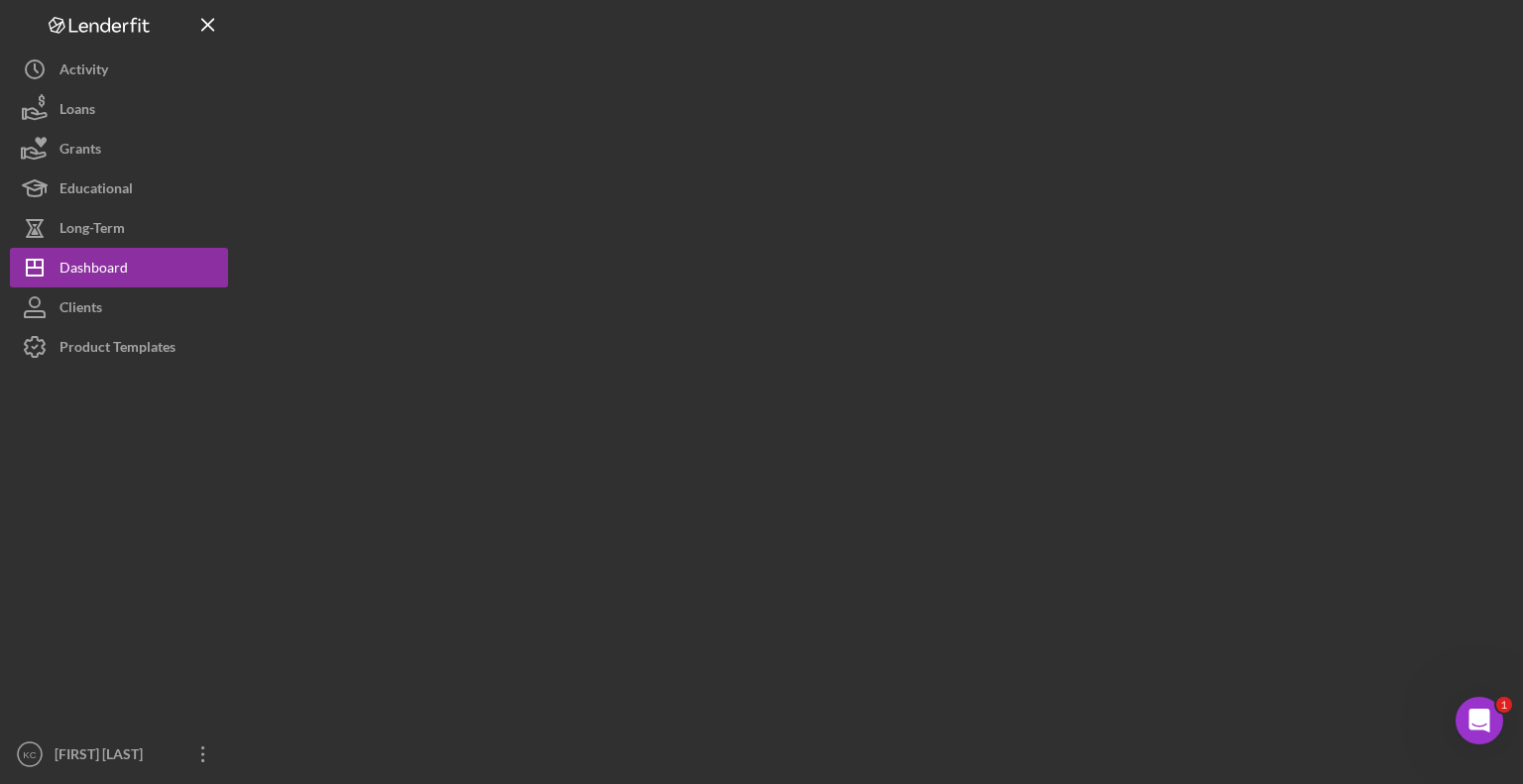 scroll, scrollTop: 0, scrollLeft: 0, axis: both 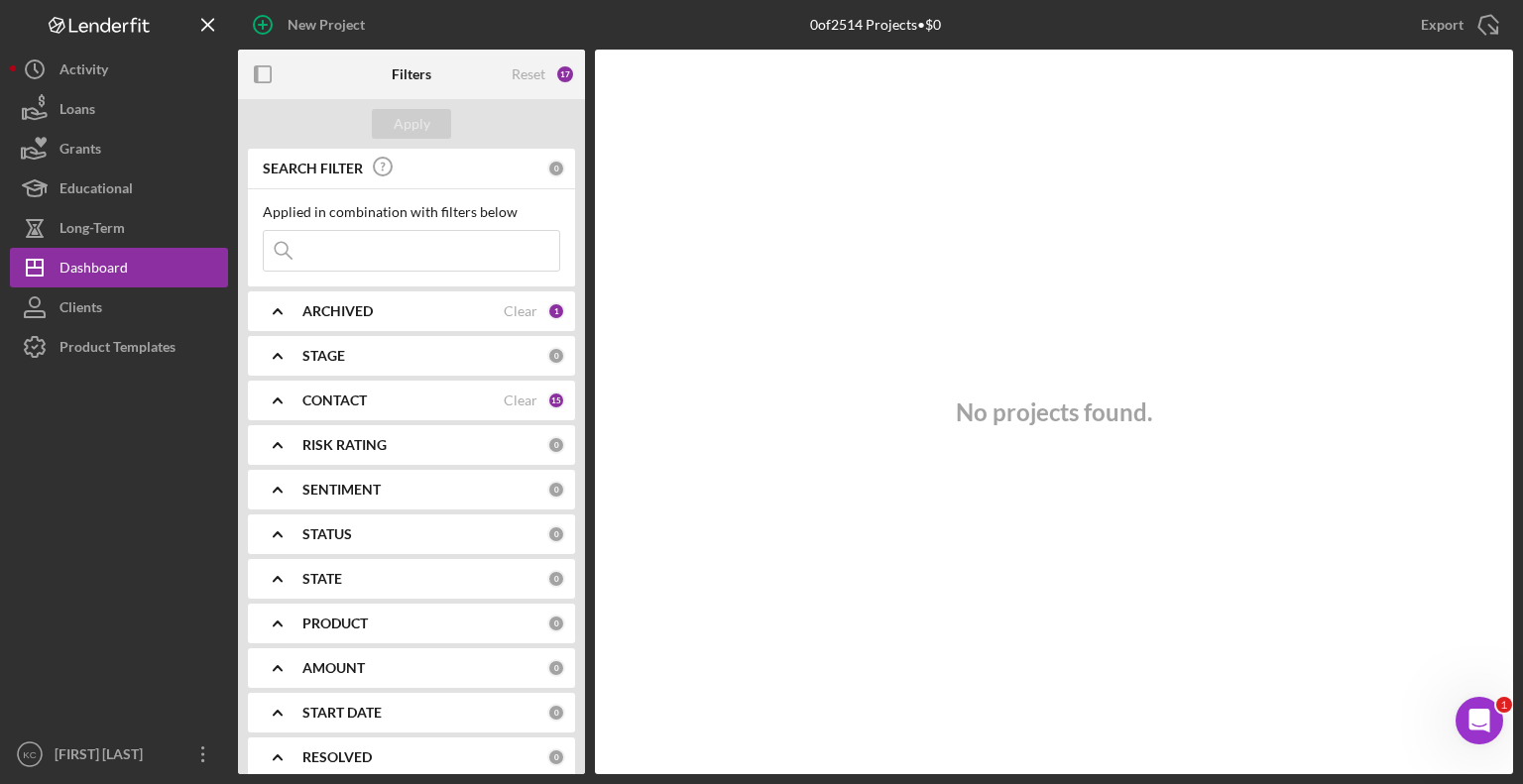 click at bounding box center [411, 251] 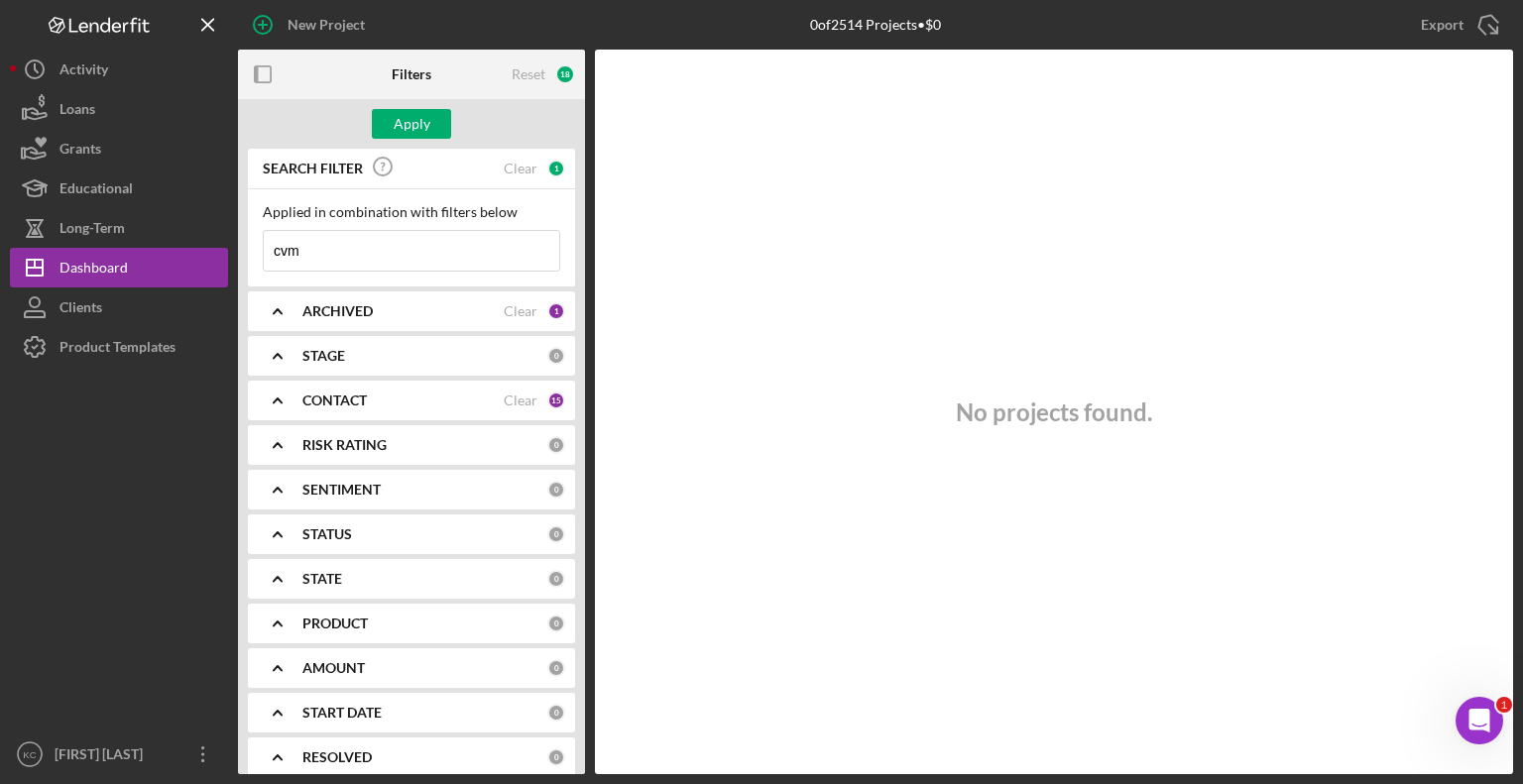 type on "cvm" 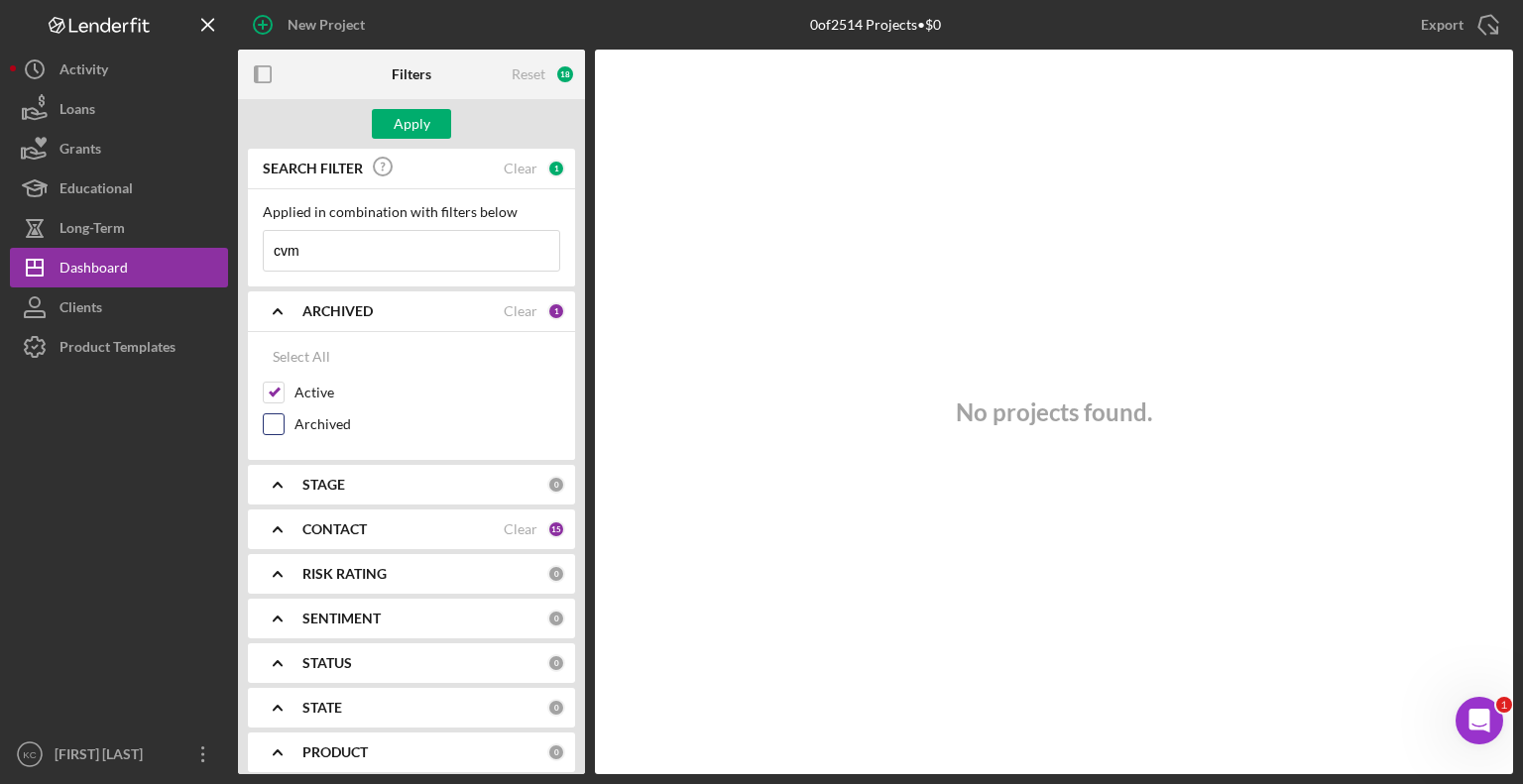 click on "Archived" at bounding box center (274, 424) 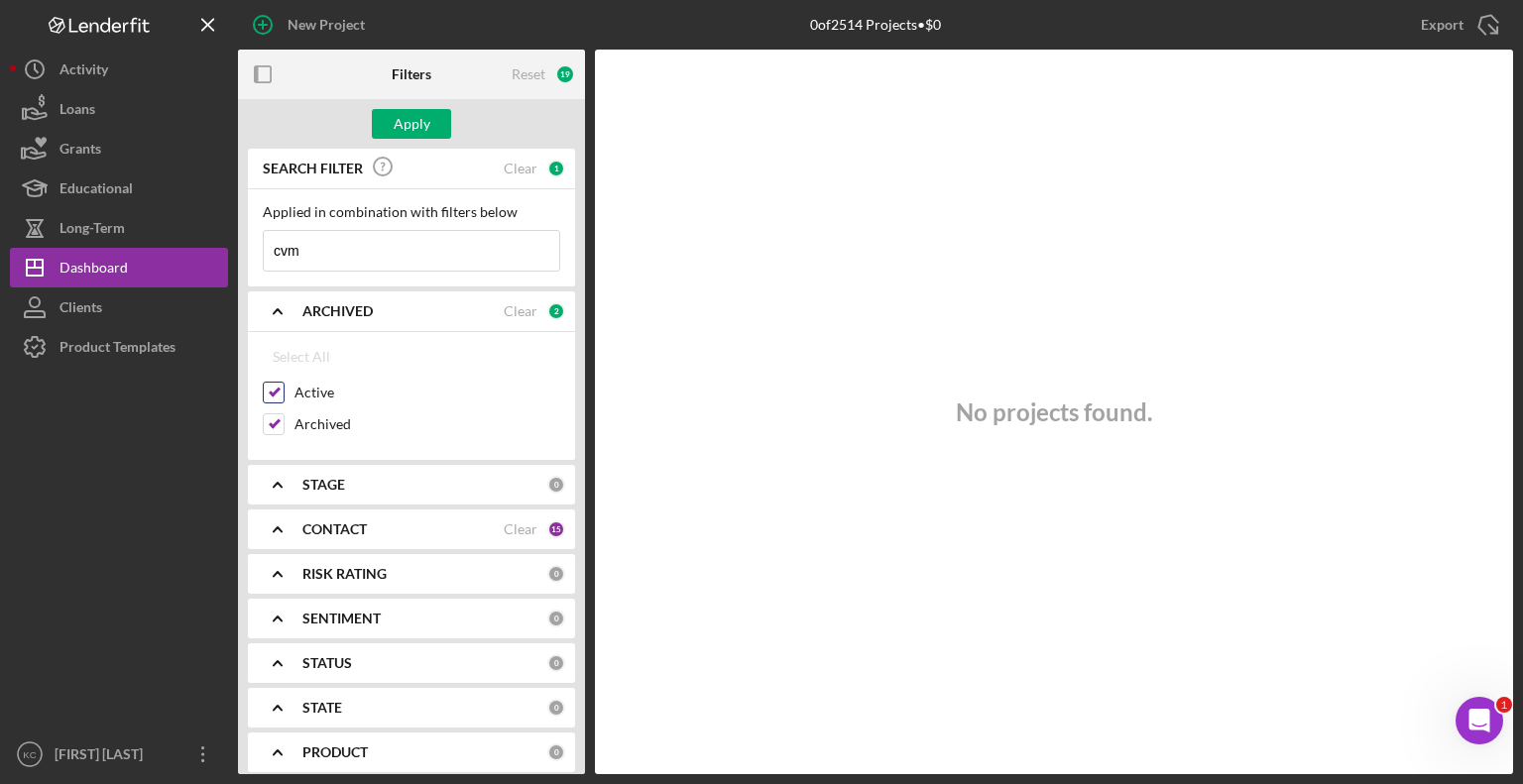 click on "Active" at bounding box center (274, 392) 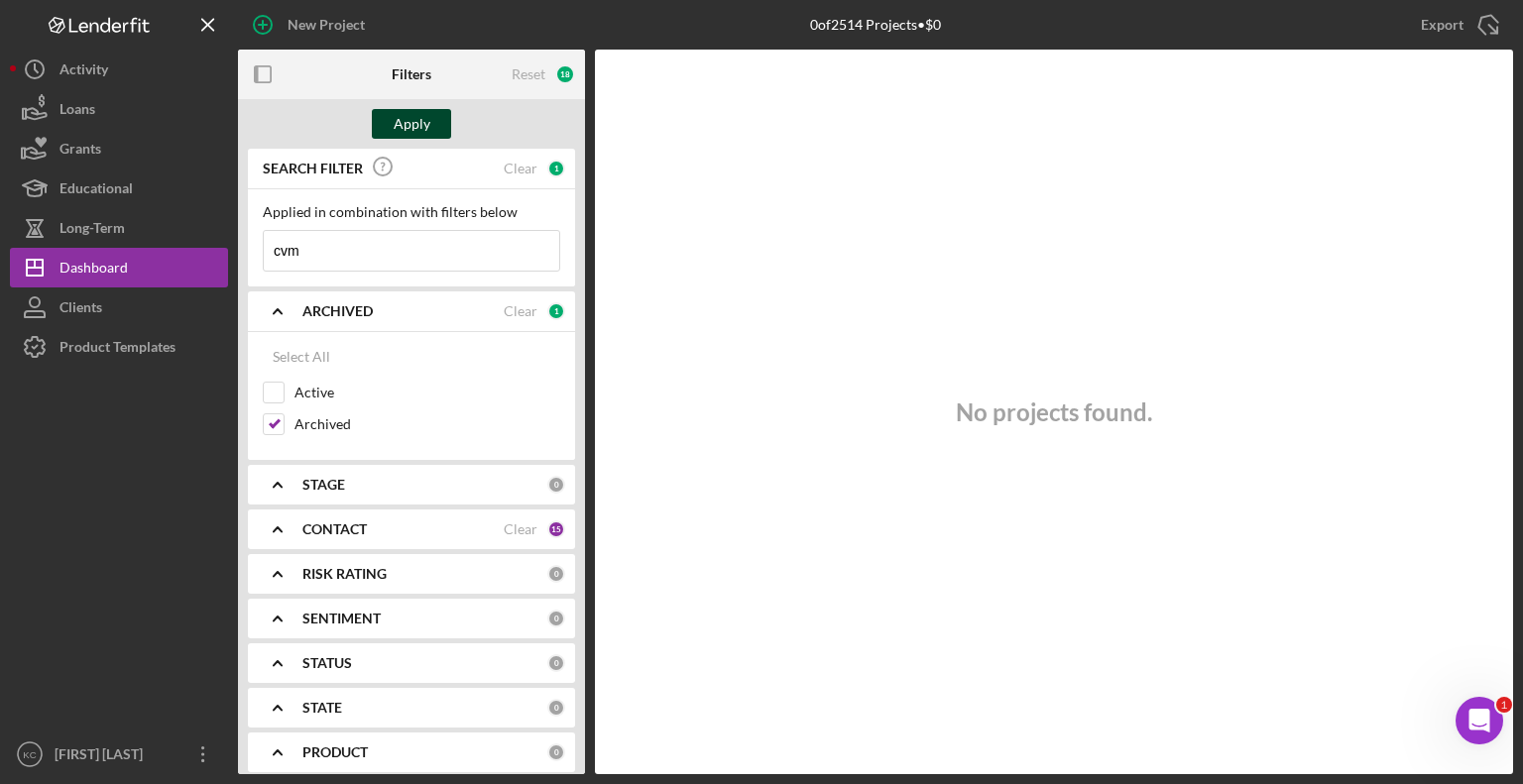 click on "Apply" at bounding box center (411, 124) 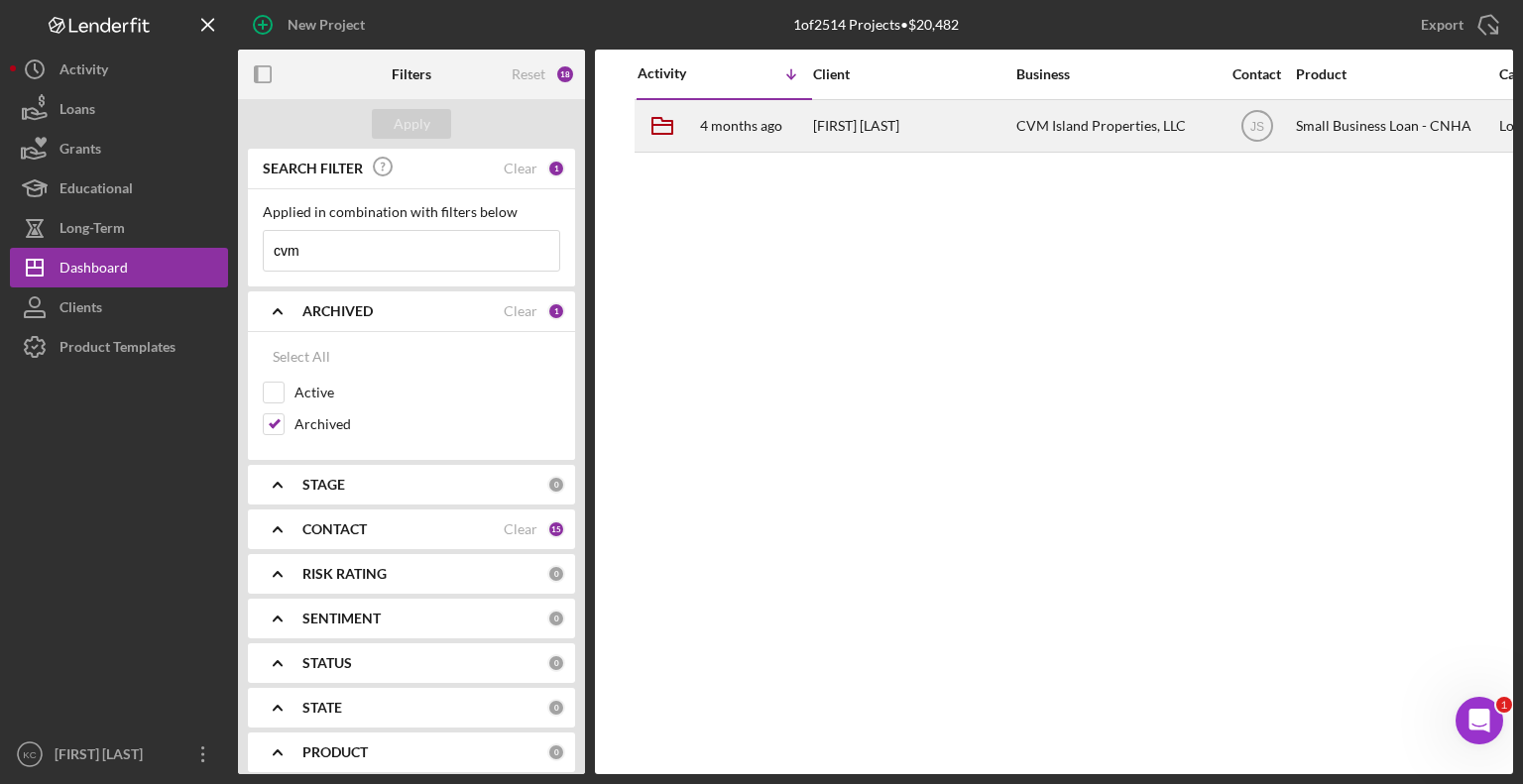 click on "[FIRST] [LAST]" at bounding box center [912, 126] 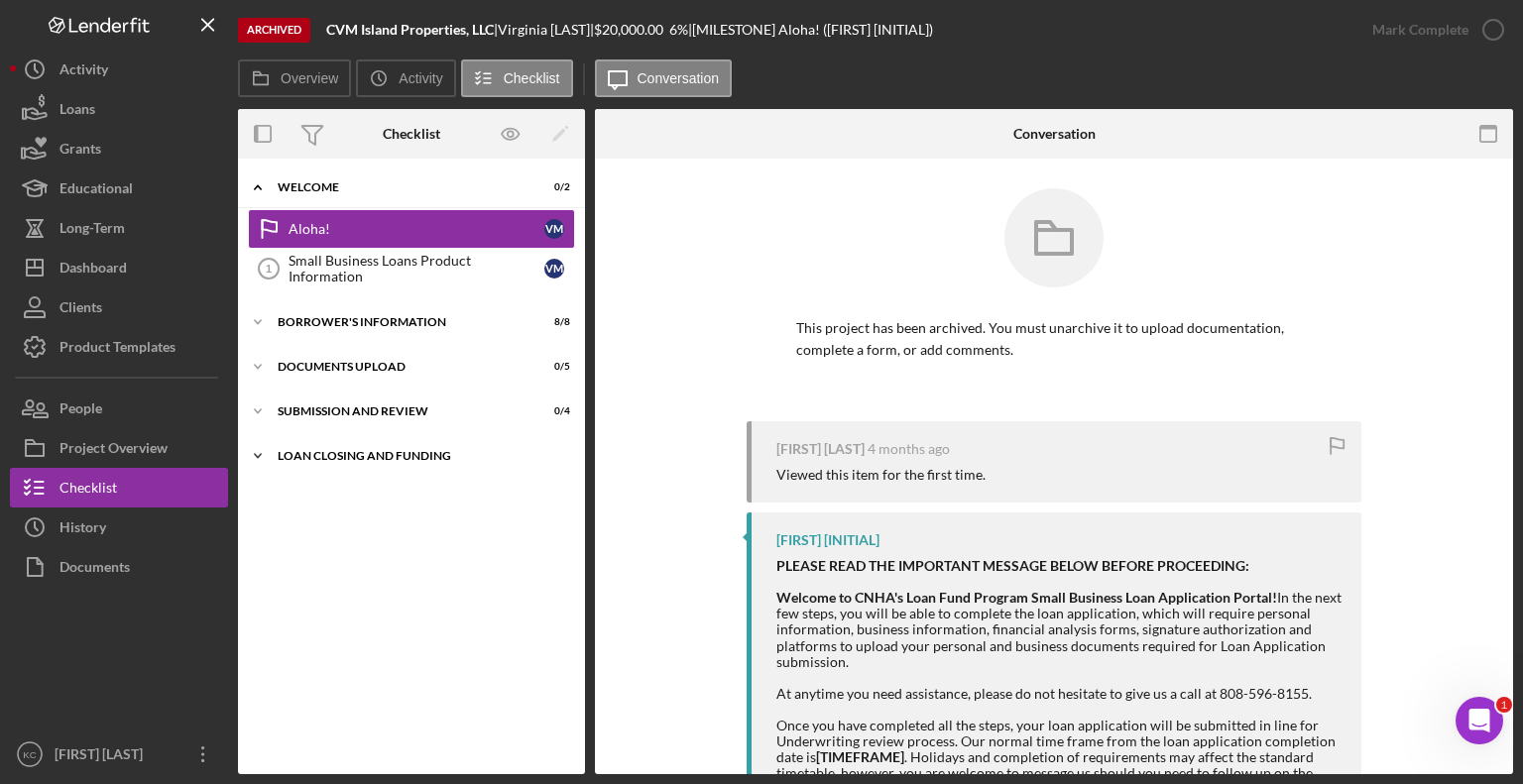 click on "LOAN CLOSING AND FUNDING" at bounding box center [418, 456] 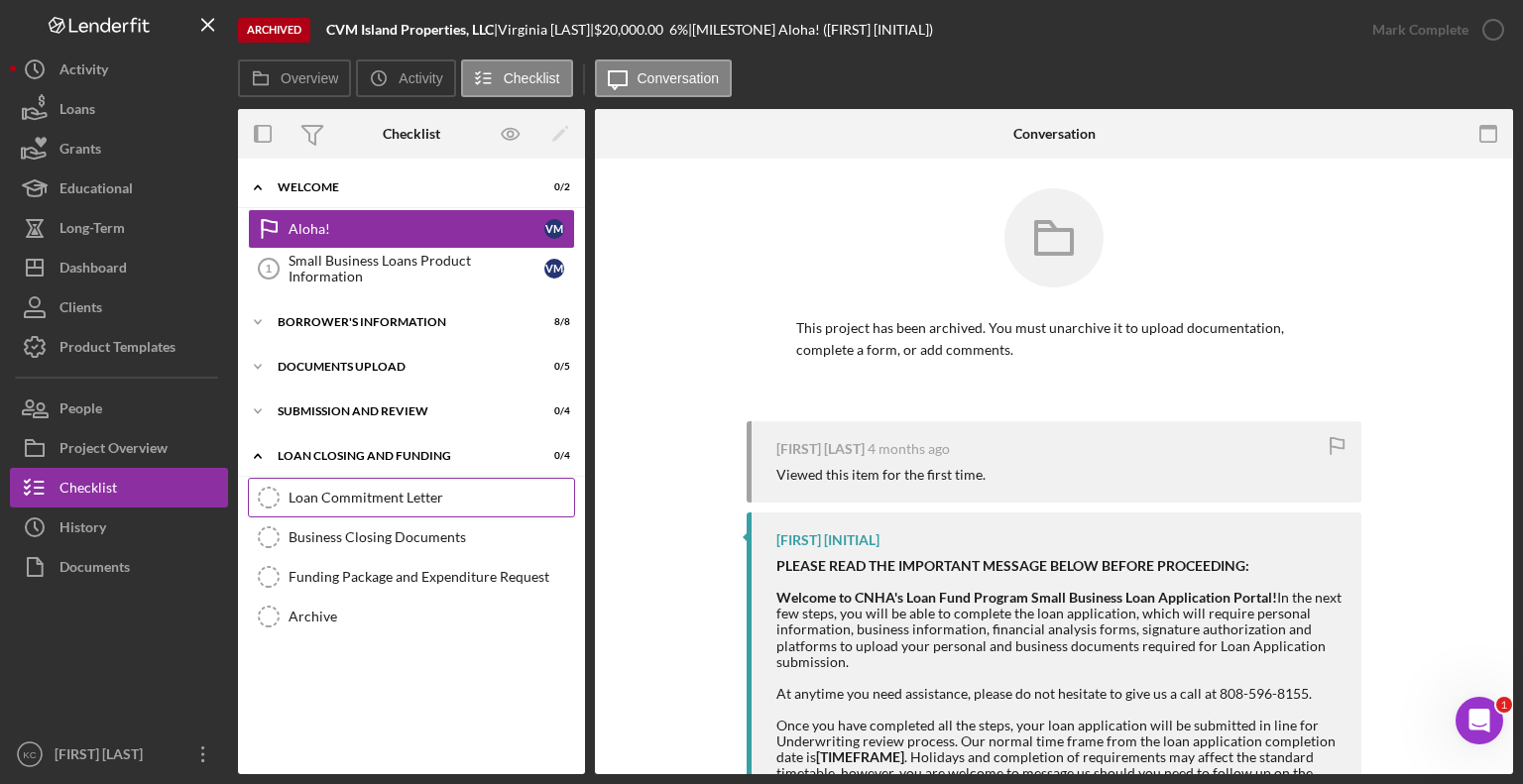 click on "Loan Commitment Letter" at bounding box center [431, 498] 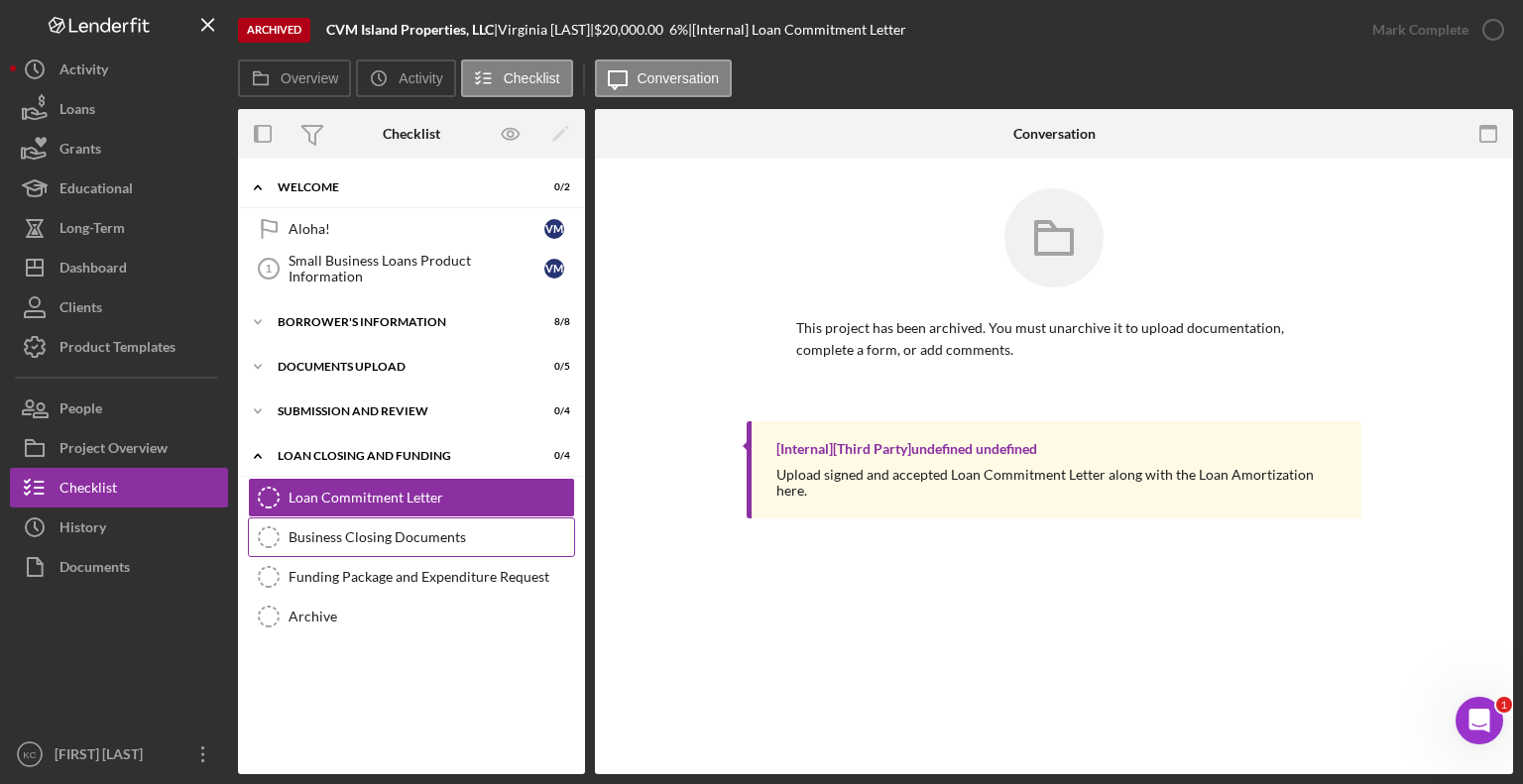 click on "Business Closing Documents Business Closing Documents" at bounding box center [411, 537] 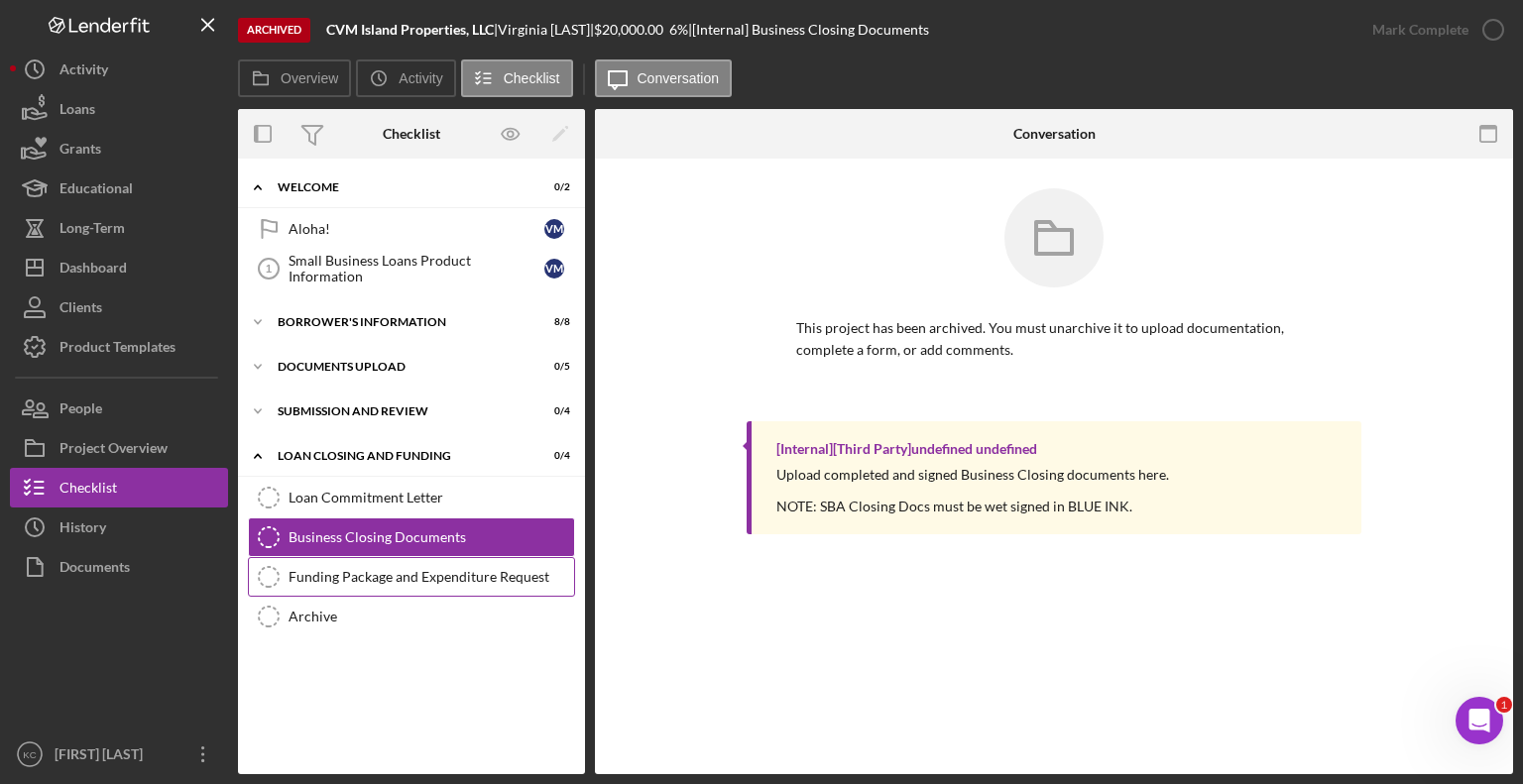 click on "Funding Package and Expenditure Request" at bounding box center [431, 577] 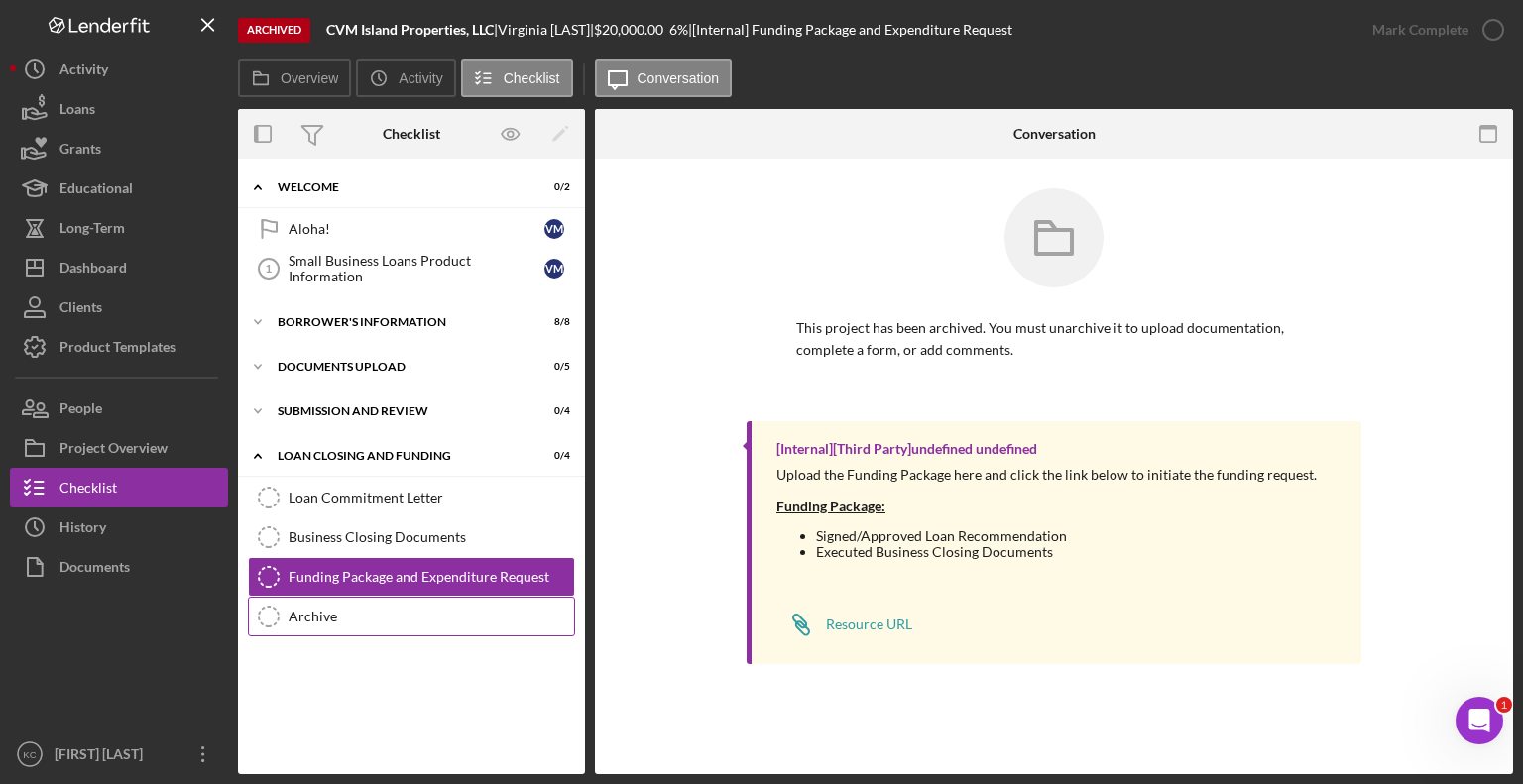 click on "Archive Archive" at bounding box center (411, 616) 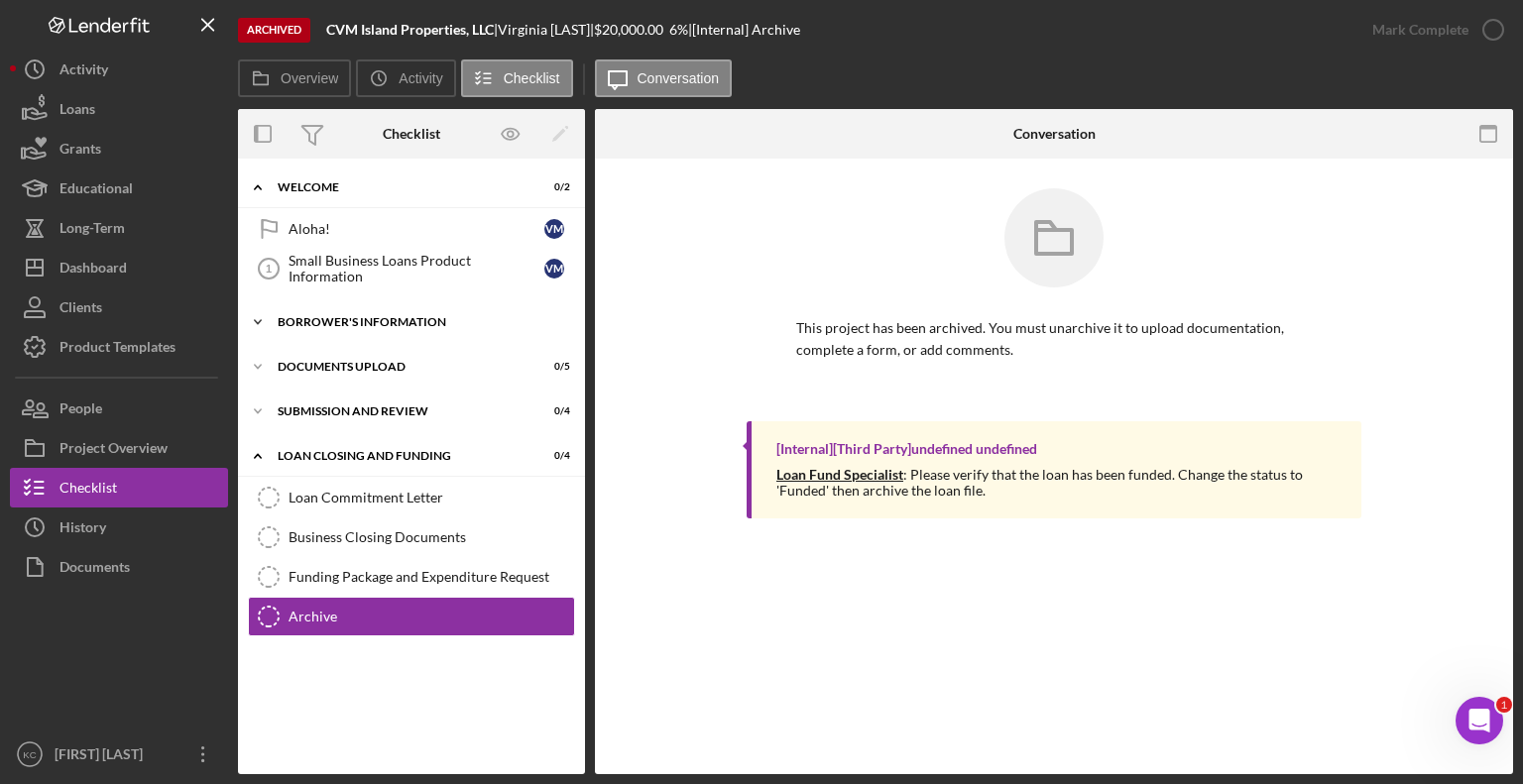 click on "BORROWER'S INFORMATION" at bounding box center (418, 322) 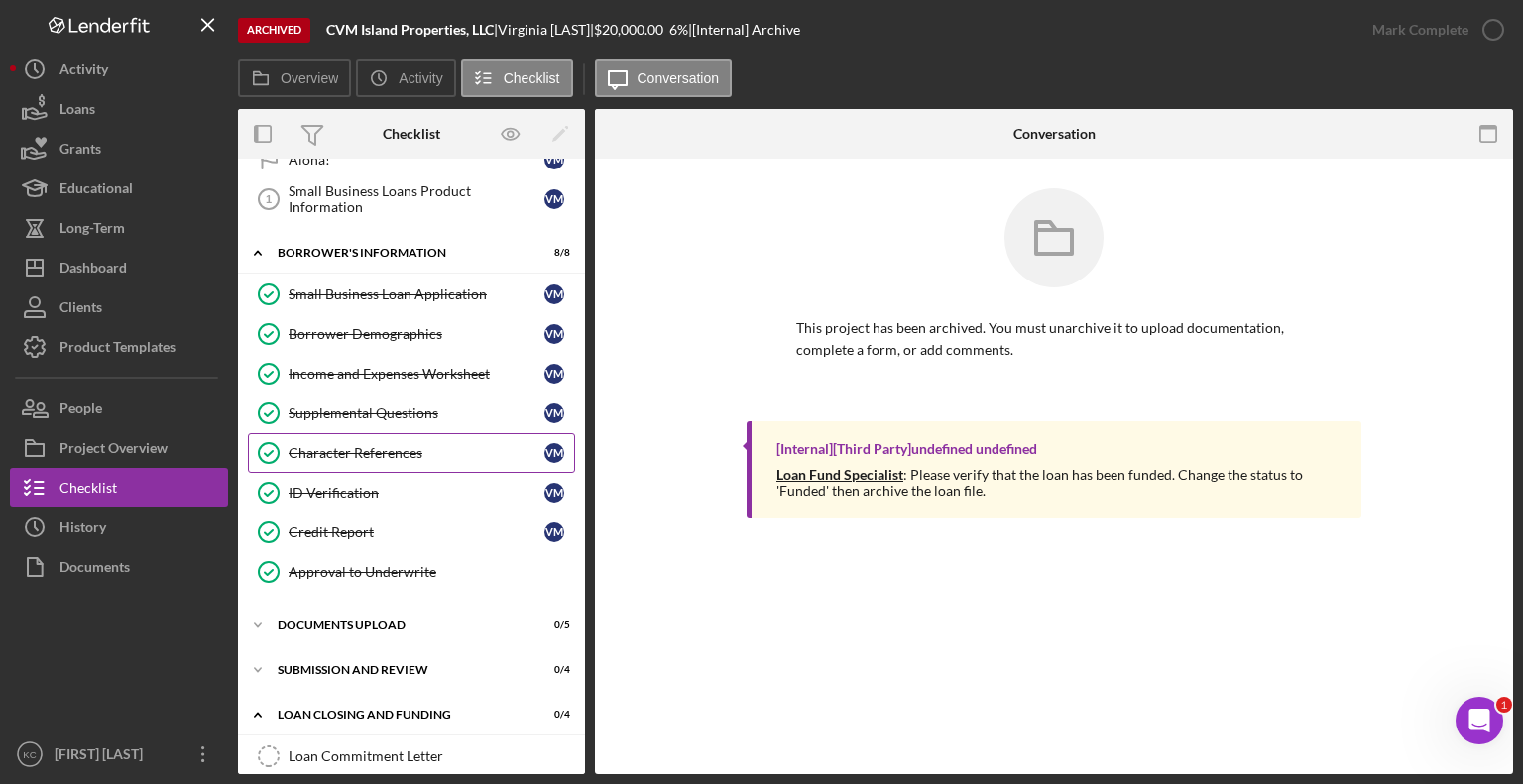 scroll, scrollTop: 203, scrollLeft: 0, axis: vertical 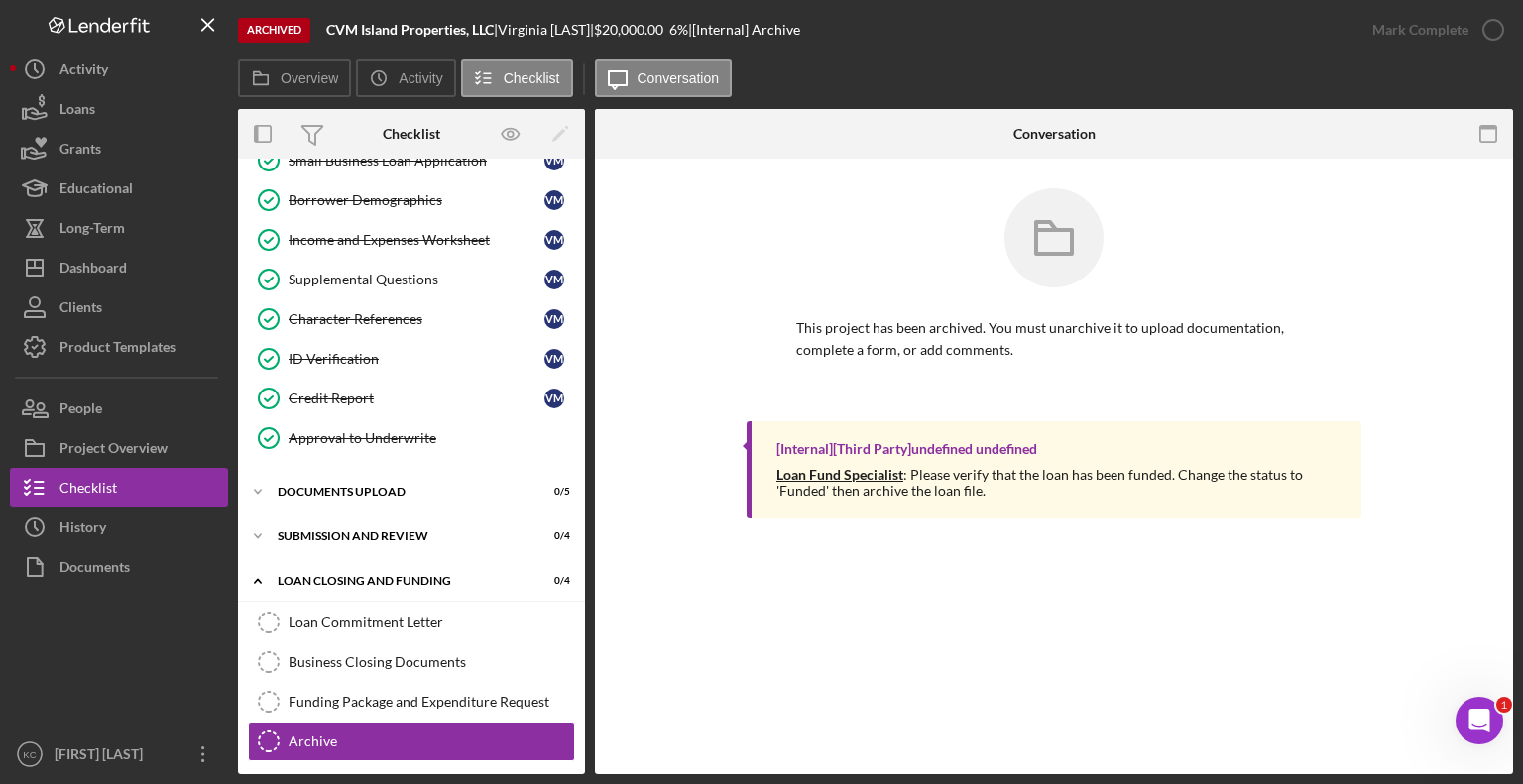 click on "This project has been archived. You must unarchive it to upload documentation, complete a form, or add comments. [Internal] [Third Party] undefined undefined Loan Fund Specialist : Please verify that the loan has been funded. Change the status to 'Funded' then archive the loan file." at bounding box center (1054, 358) 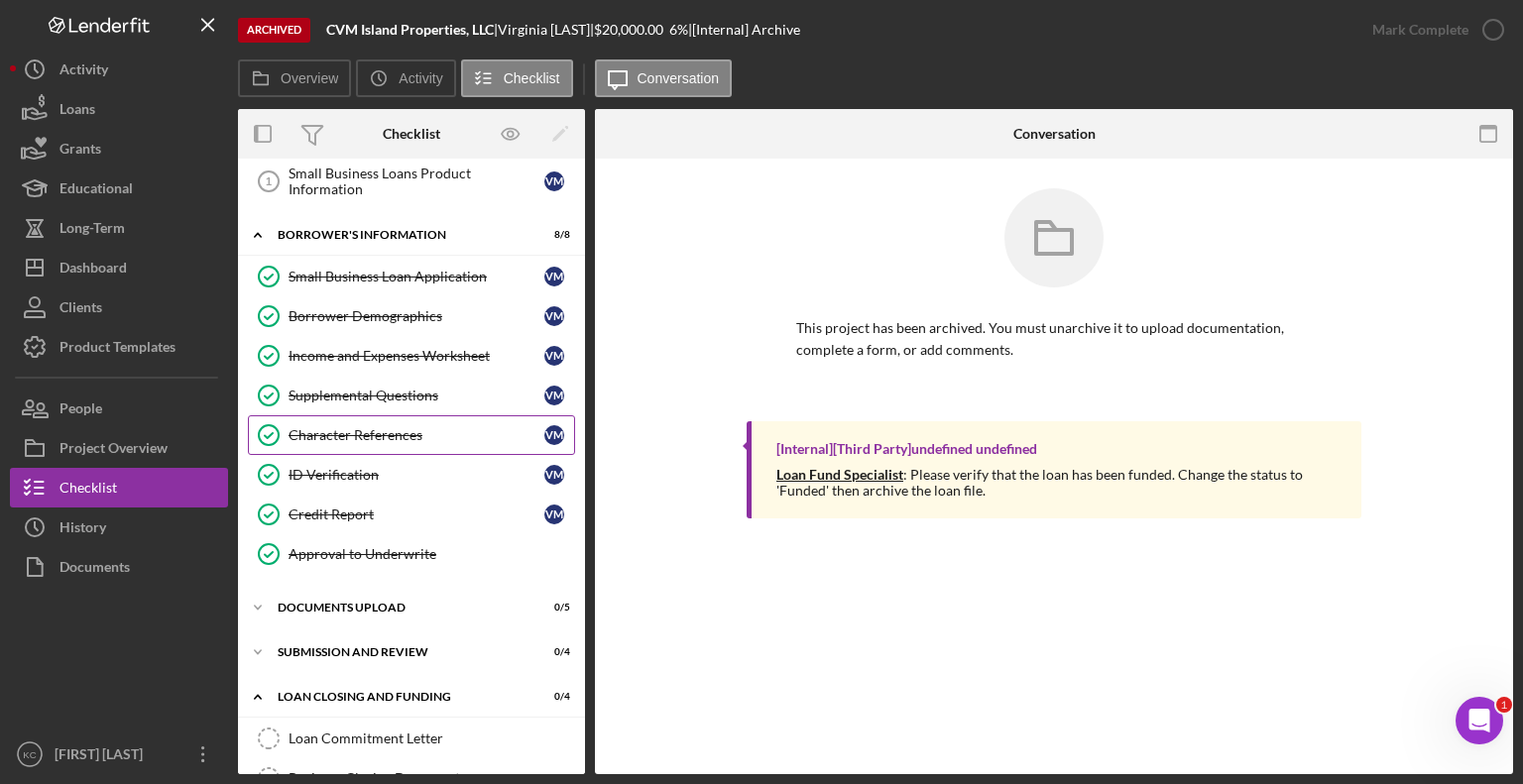 scroll, scrollTop: 0, scrollLeft: 0, axis: both 